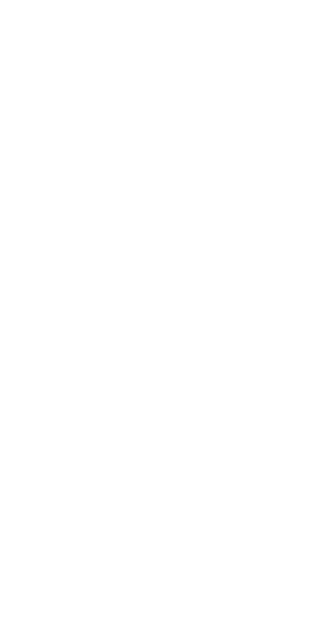 scroll, scrollTop: 0, scrollLeft: 0, axis: both 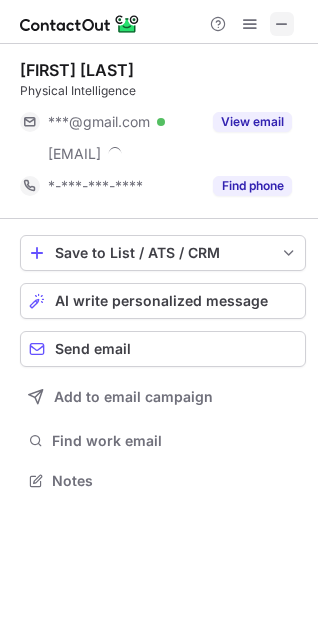 click at bounding box center [159, 22] 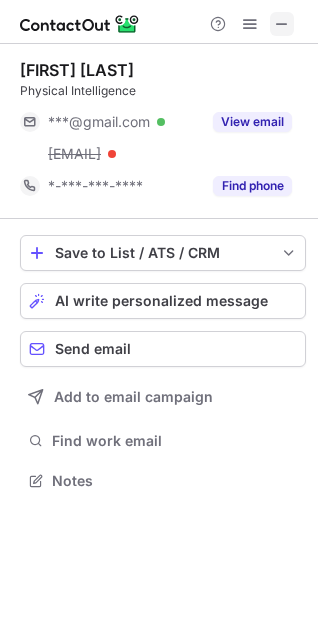 click at bounding box center (282, 24) 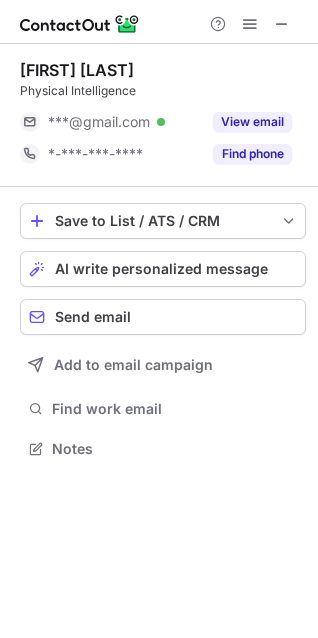 scroll, scrollTop: 435, scrollLeft: 318, axis: both 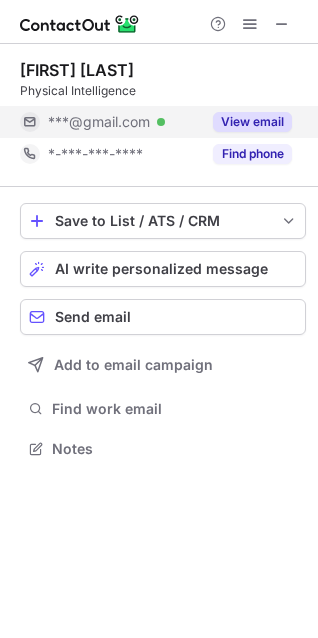 click on "View email" at bounding box center [252, 122] 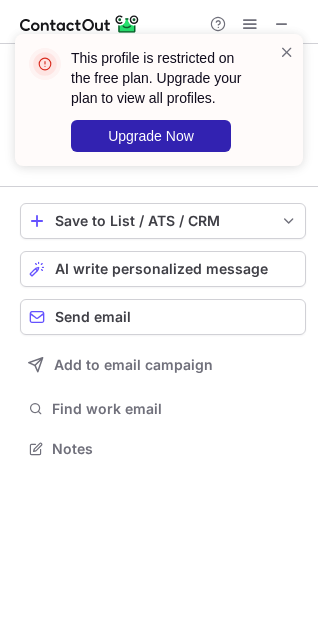 click on "This profile is restricted on the free plan. Upgrade your plan to view all profiles. Upgrade Now" at bounding box center [159, 100] 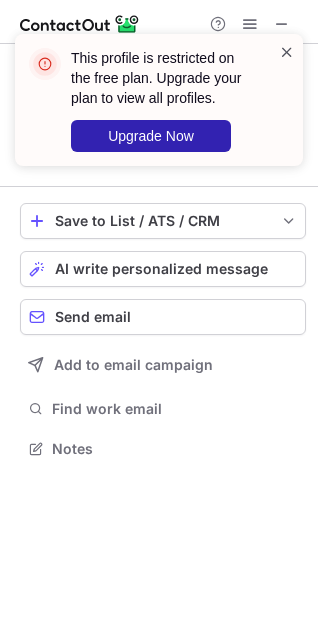 click at bounding box center [287, 52] 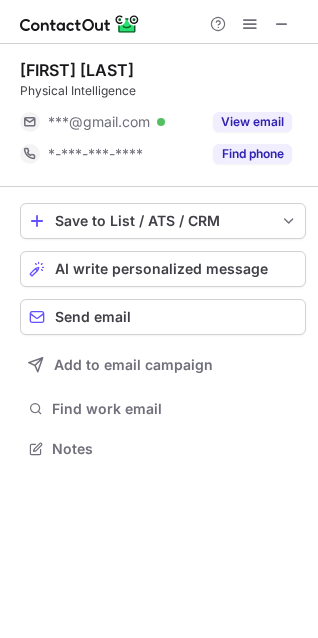click on "Lachy Groom" at bounding box center [77, 70] 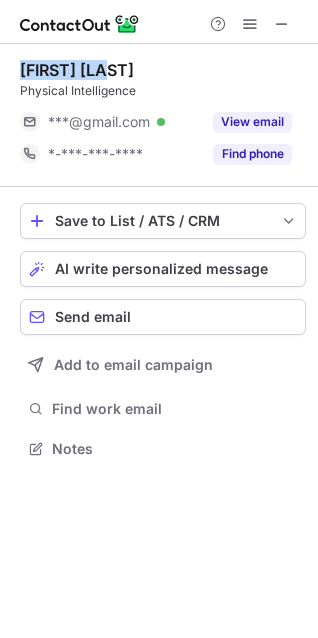 drag, startPoint x: 38, startPoint y: 73, endPoint x: 95, endPoint y: 59, distance: 58.694122 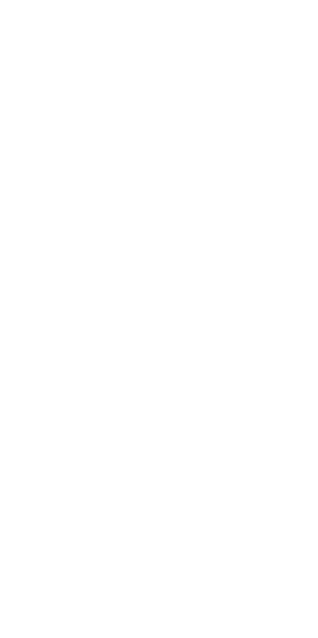 scroll, scrollTop: 0, scrollLeft: 0, axis: both 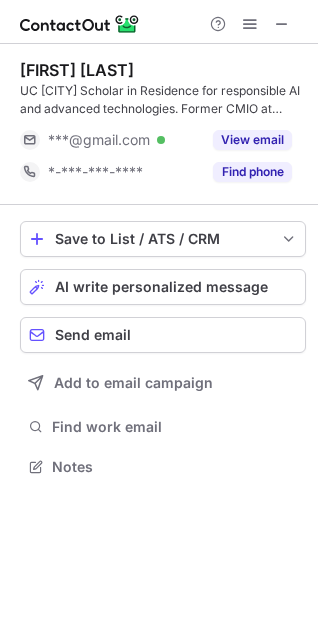 click on "[FIRST] [LAST]" at bounding box center [77, 70] 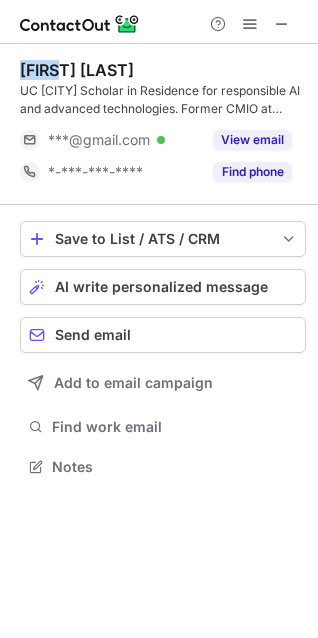 click on "[FIRST] [LAST]" at bounding box center (77, 70) 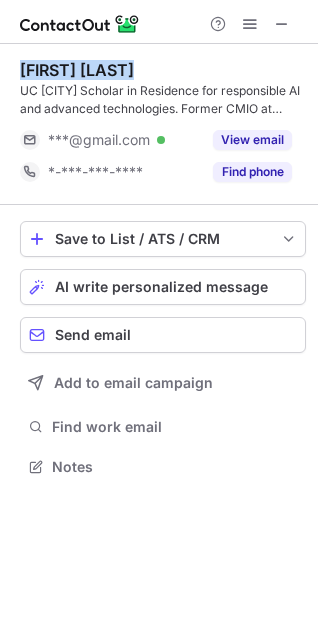 click on "[FIRST] [LAST]" at bounding box center (77, 70) 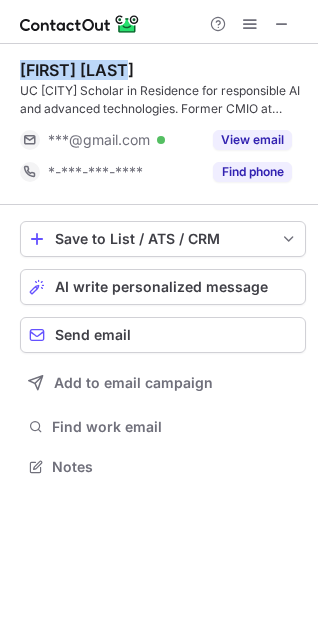drag, startPoint x: 35, startPoint y: 66, endPoint x: 111, endPoint y: 66, distance: 76 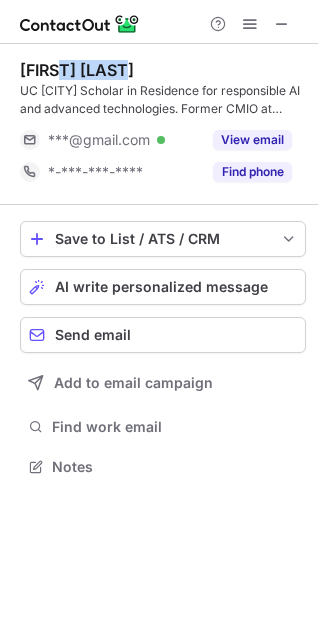 click on "John Mattison" at bounding box center [77, 70] 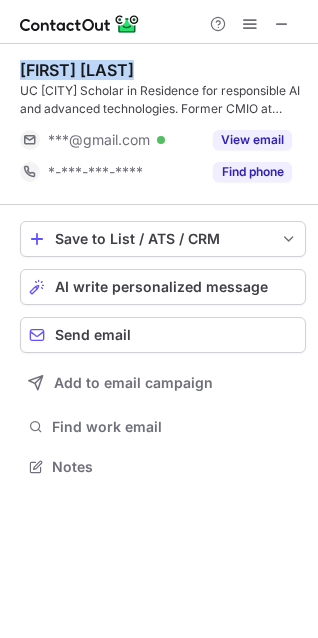 click on "John Mattison" at bounding box center (77, 70) 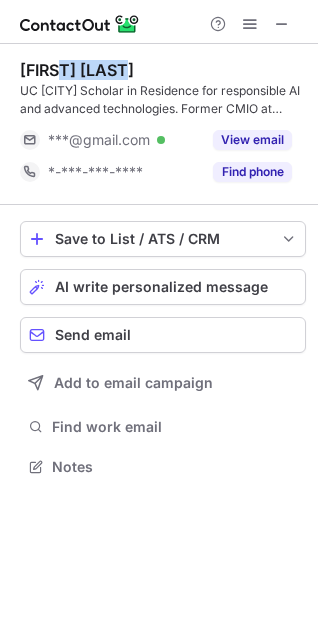 click on "John Mattison" at bounding box center [77, 70] 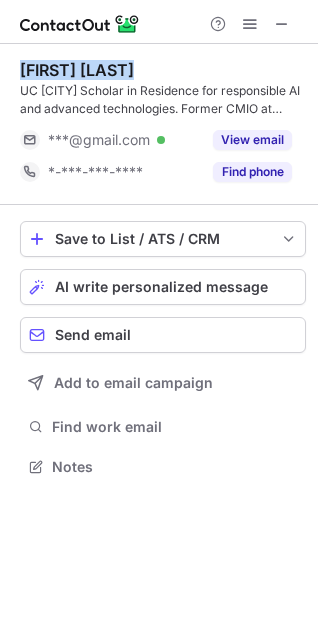 click on "John Mattison" at bounding box center (77, 70) 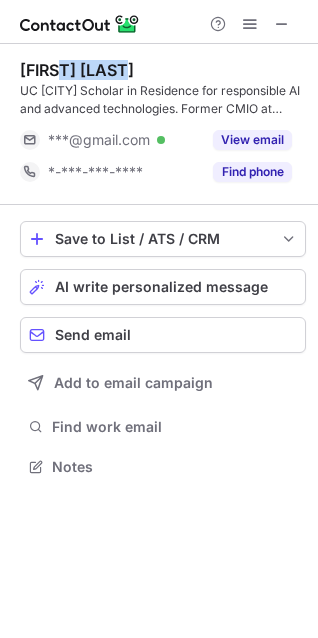click on "John Mattison" at bounding box center (77, 70) 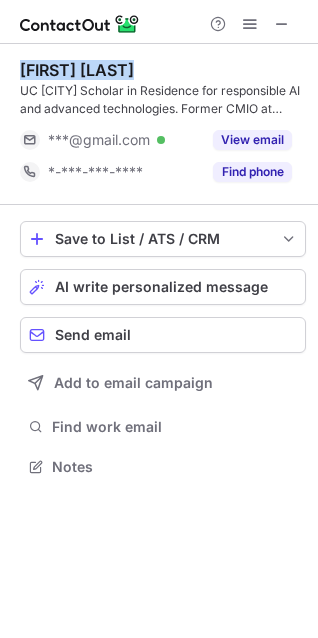 click on "John Mattison" at bounding box center [77, 70] 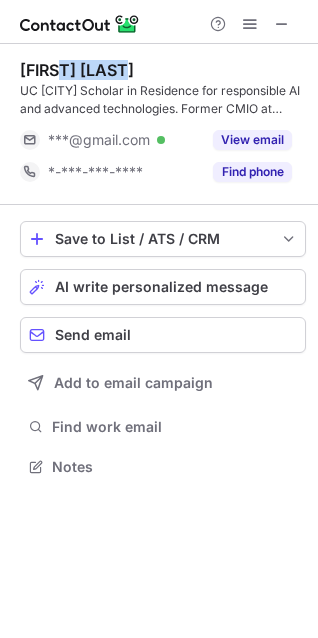 click on "John Mattison" at bounding box center [77, 70] 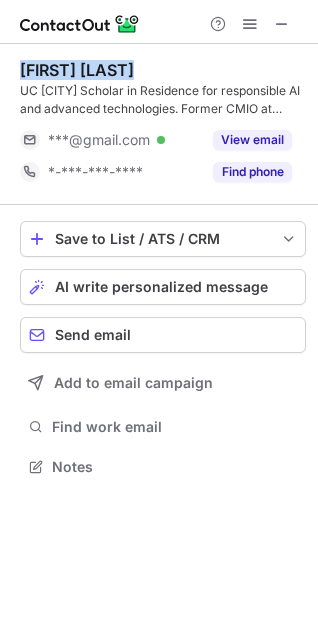 click on "John Mattison" at bounding box center [77, 70] 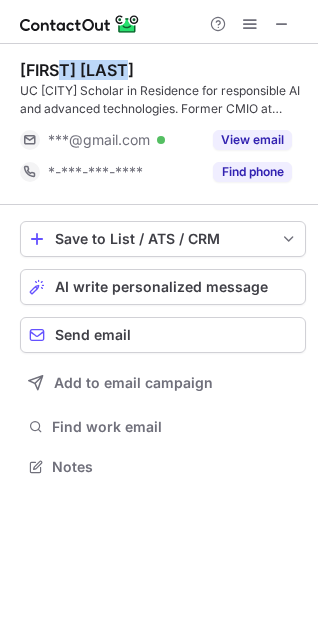 click on "John Mattison" at bounding box center [77, 70] 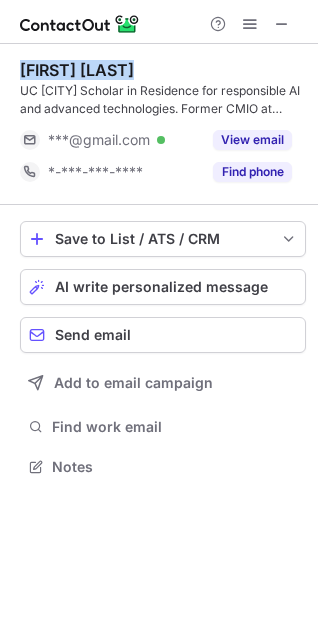 click on "John Mattison" at bounding box center [77, 70] 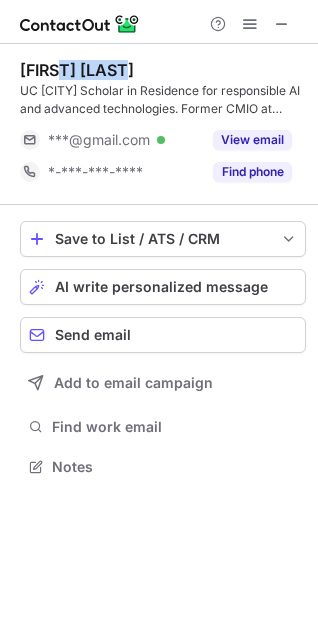 click on "John Mattison" at bounding box center [77, 70] 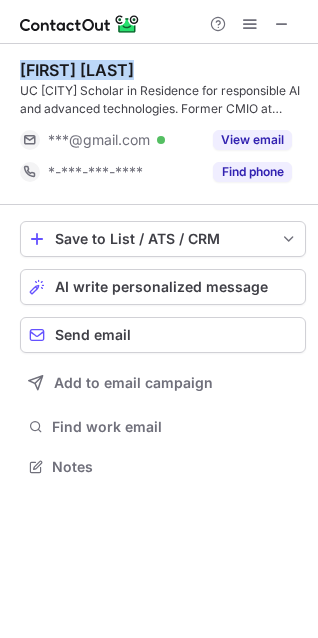 click on "John Mattison" at bounding box center [77, 70] 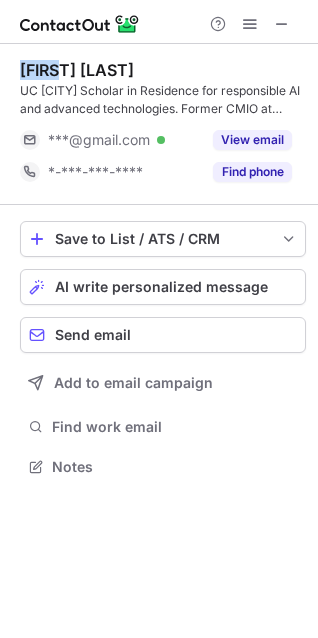 click on "John Mattison" at bounding box center (77, 70) 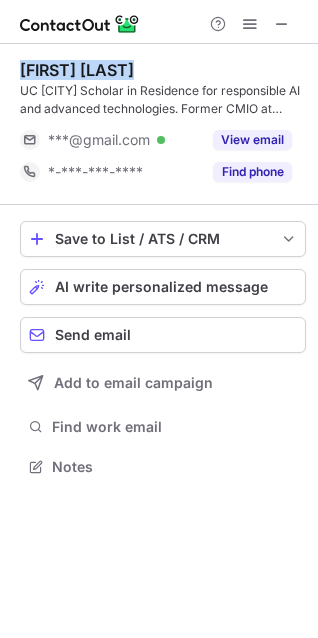 click on "John Mattison" at bounding box center (77, 70) 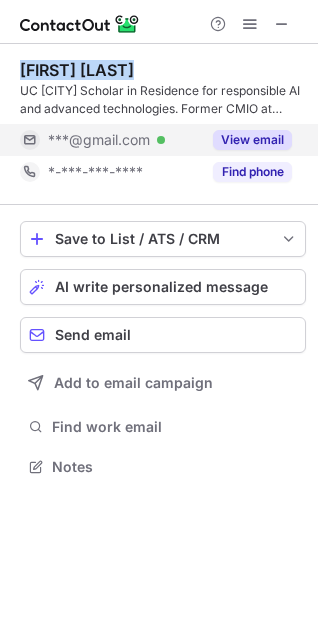 click on "View email" at bounding box center [252, 140] 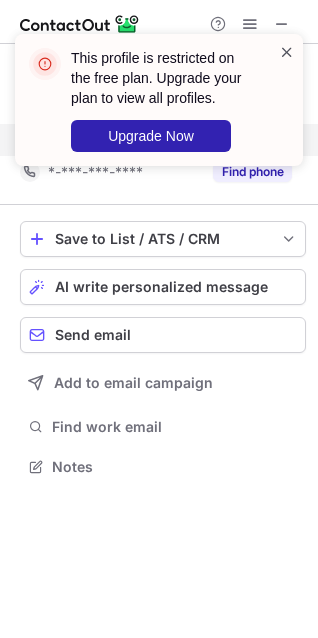 click at bounding box center [287, 52] 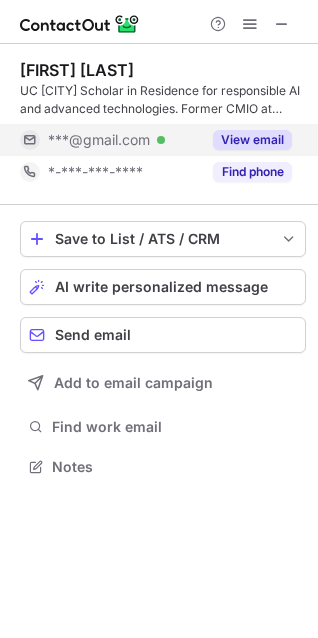 click on "John Mattison" at bounding box center (77, 70) 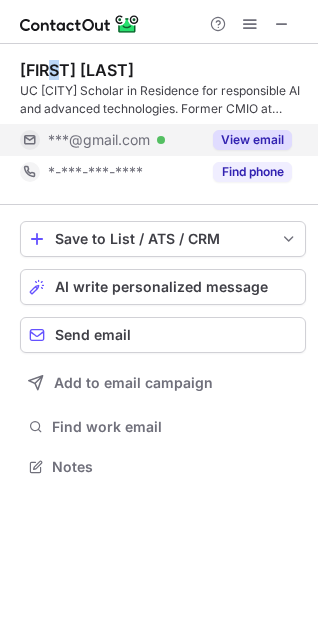 click on "John Mattison" at bounding box center [77, 70] 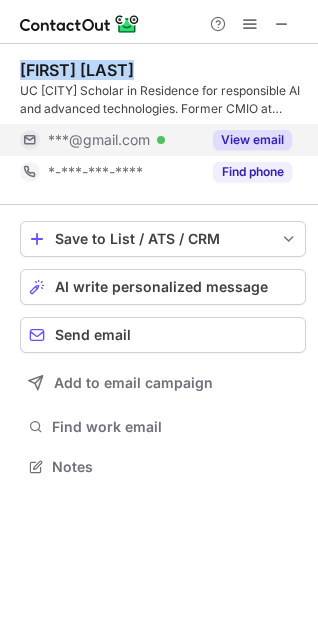 click on "John Mattison" at bounding box center [77, 70] 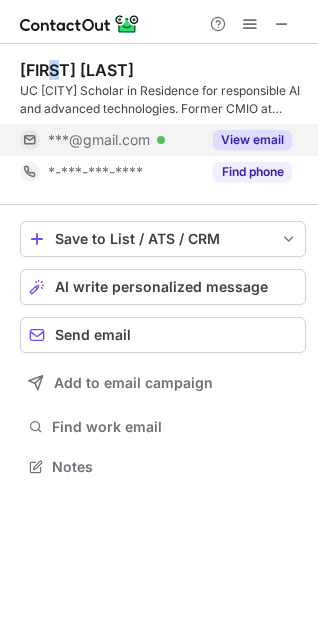 click on "John Mattison" at bounding box center (77, 70) 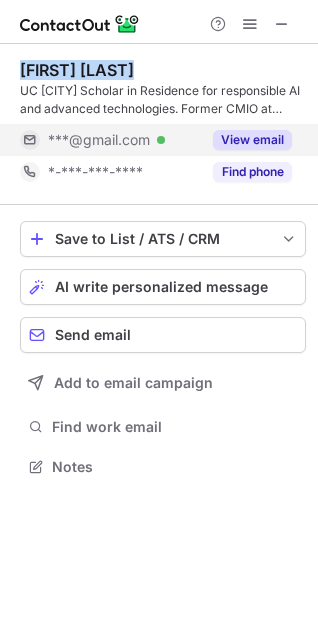 click on "John Mattison" at bounding box center [77, 70] 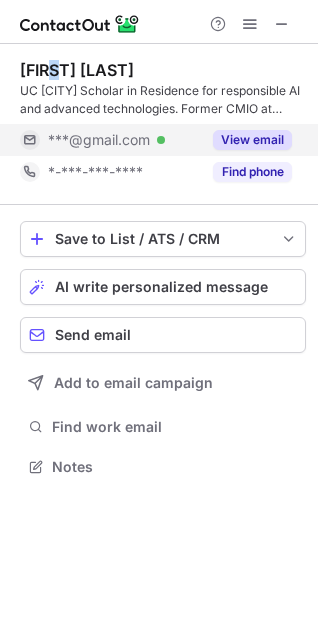 click on "John Mattison" at bounding box center (77, 70) 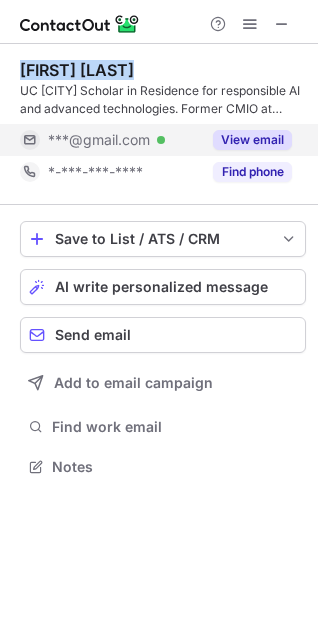 click on "John Mattison" at bounding box center (77, 70) 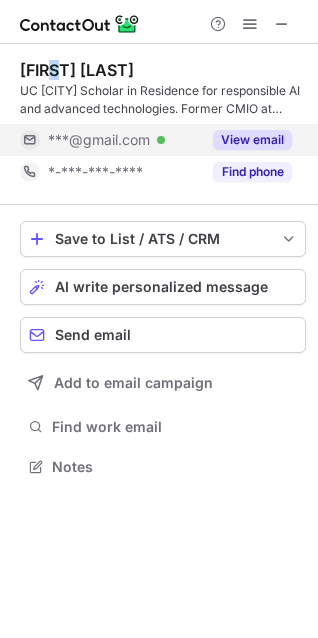 click on "John Mattison" at bounding box center (77, 70) 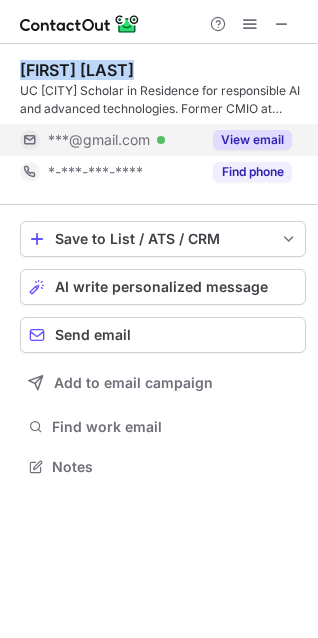 click on "John Mattison" at bounding box center [77, 70] 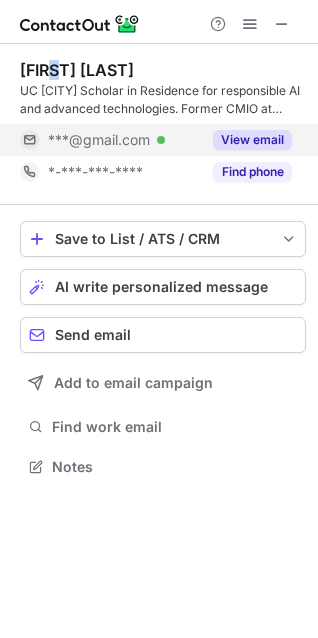 click on "John Mattison" at bounding box center [77, 70] 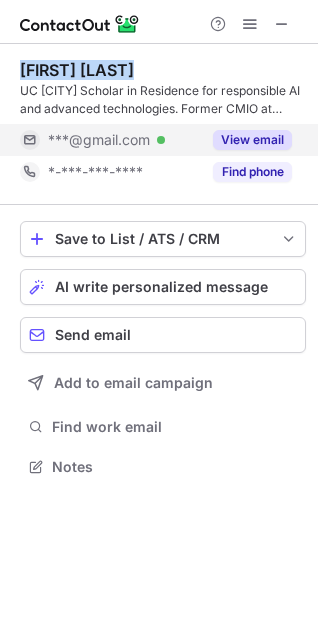 click on "John Mattison" at bounding box center (77, 70) 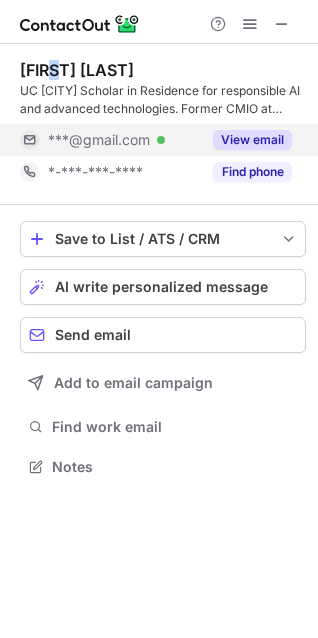 click on "John Mattison" at bounding box center [77, 70] 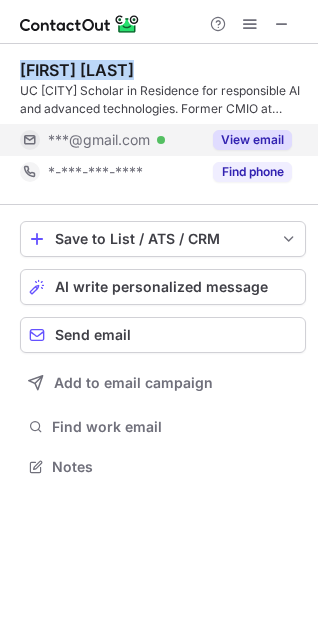 click on "John Mattison" at bounding box center [77, 70] 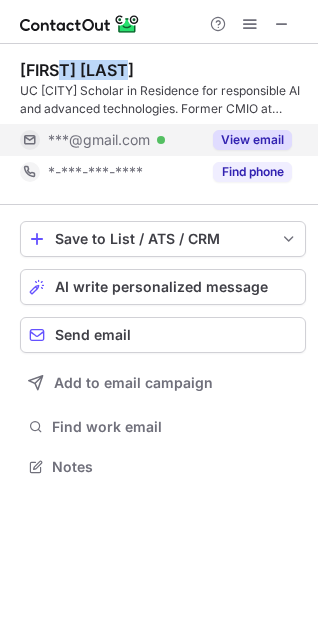 click on "John Mattison" at bounding box center [77, 70] 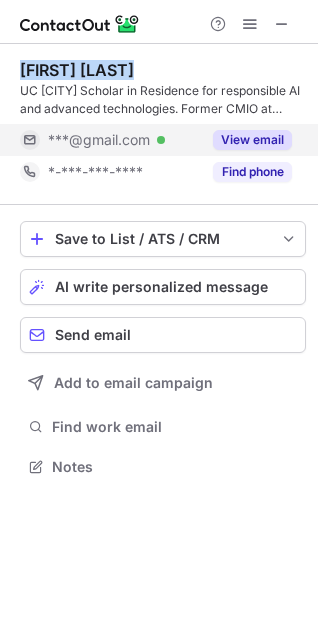 click on "John Mattison" at bounding box center (77, 70) 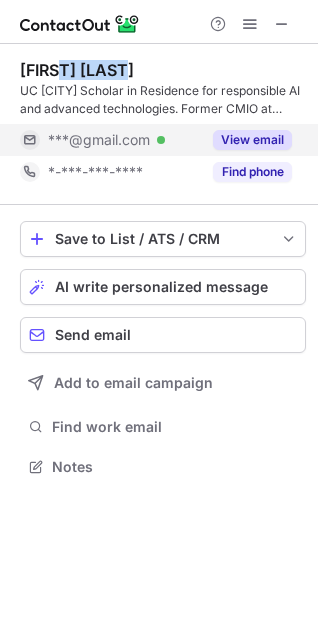 click on "John Mattison" at bounding box center (77, 70) 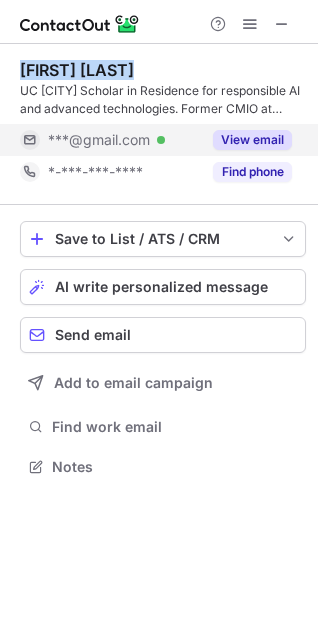 click on "John Mattison" at bounding box center [77, 70] 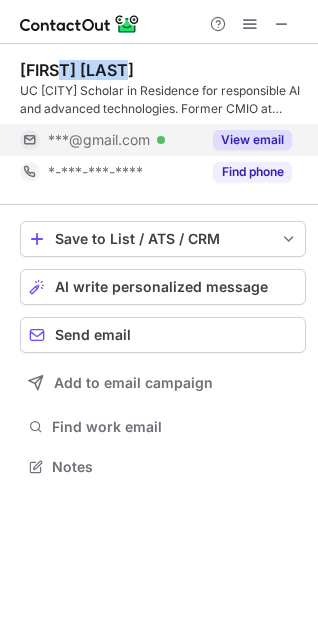 click on "John Mattison" at bounding box center [77, 70] 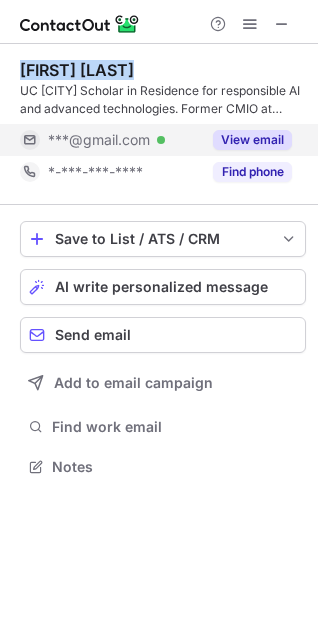 click on "John Mattison" at bounding box center (77, 70) 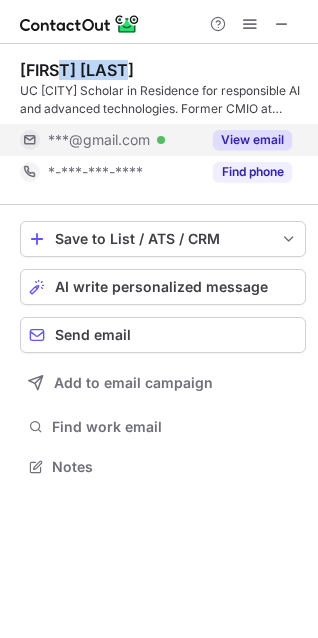 click on "John Mattison" at bounding box center [77, 70] 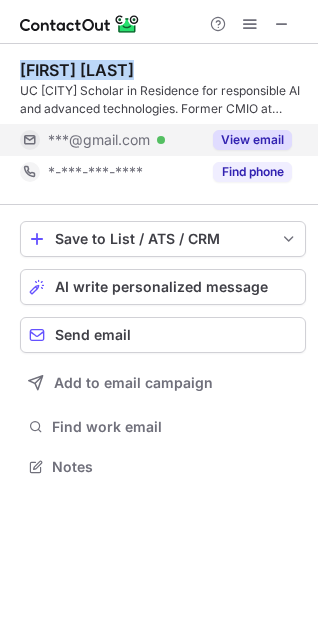 click on "John Mattison" at bounding box center (77, 70) 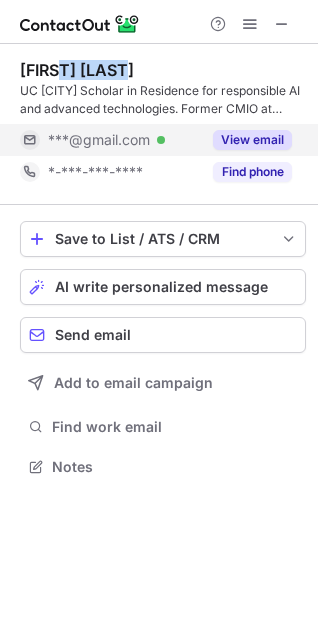 click on "John Mattison" at bounding box center [77, 70] 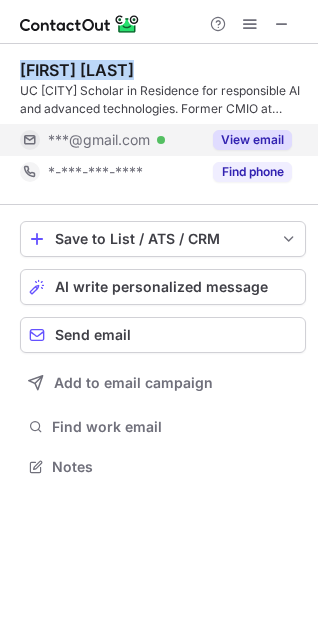 click on "John Mattison" at bounding box center [77, 70] 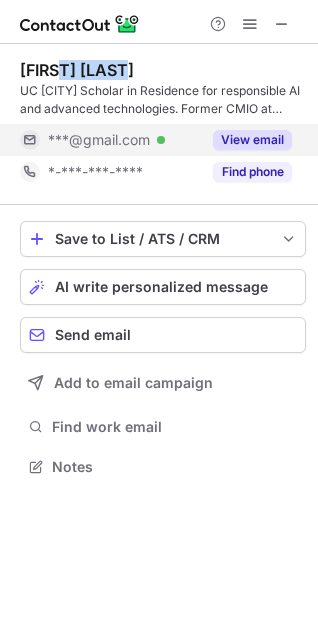 click on "John Mattison" at bounding box center (77, 70) 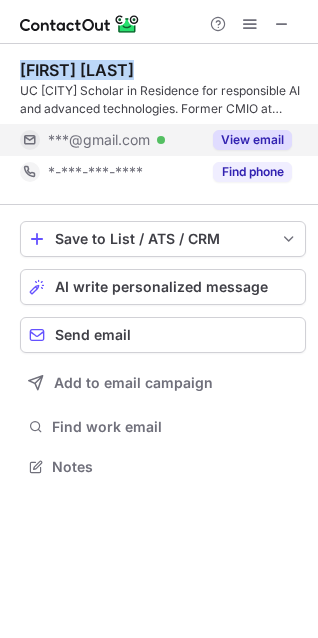 click on "John Mattison" at bounding box center [77, 70] 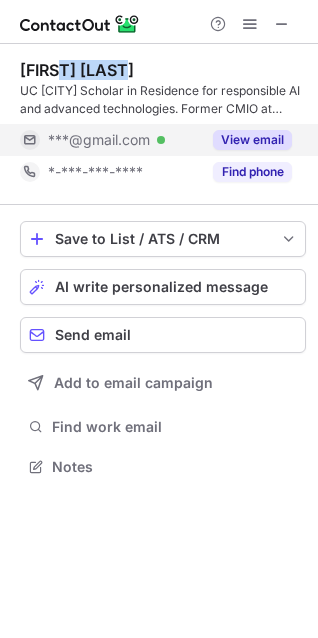 click on "John Mattison" at bounding box center (77, 70) 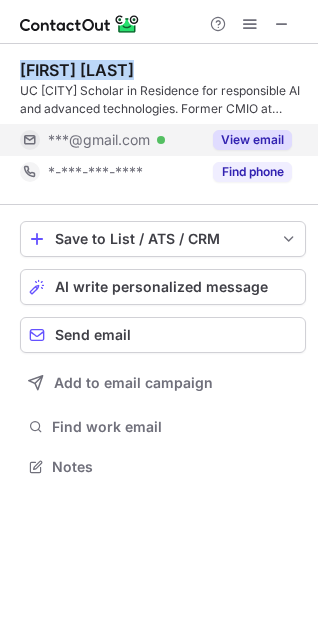click on "John Mattison" at bounding box center (77, 70) 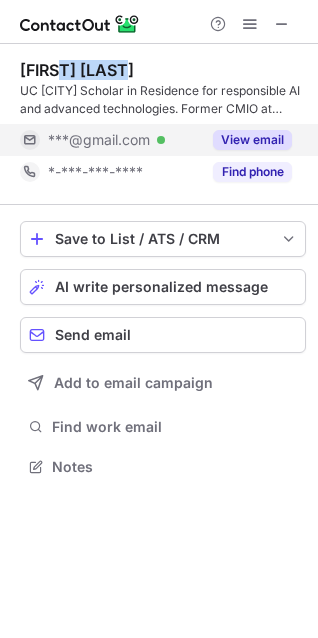click on "John Mattison" at bounding box center (77, 70) 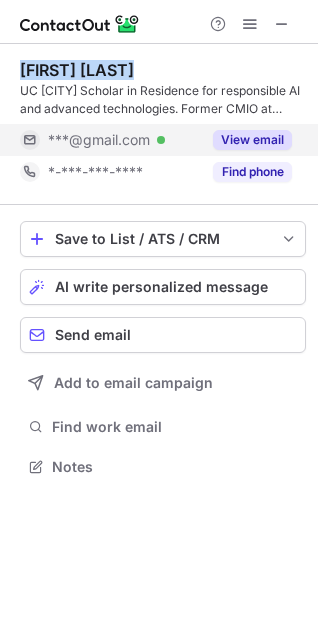 click on "John Mattison" at bounding box center (77, 70) 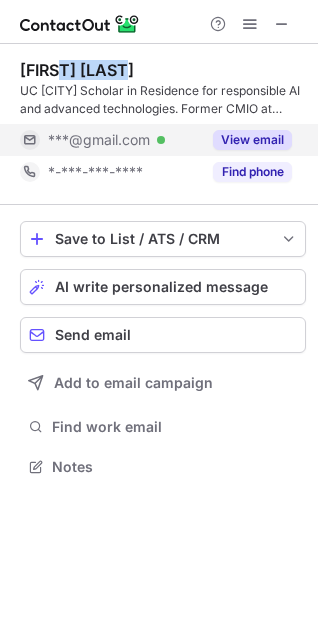 click on "John Mattison" at bounding box center (77, 70) 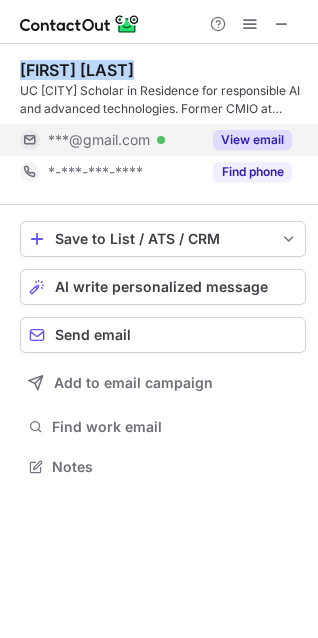 click on "John Mattison" at bounding box center (77, 70) 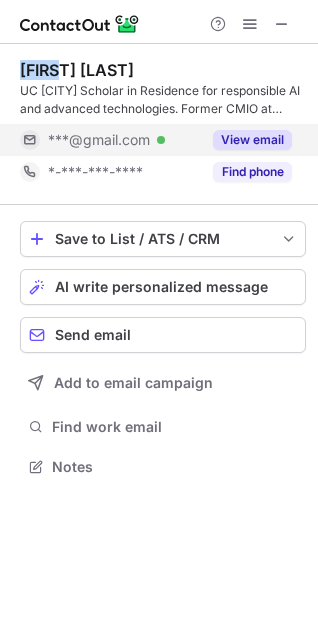 click on "John Mattison" at bounding box center [77, 70] 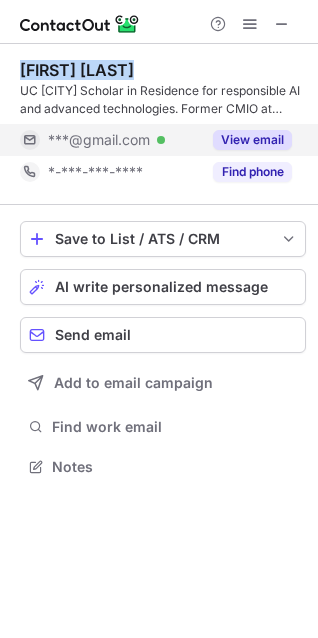 click on "John Mattison" at bounding box center (77, 70) 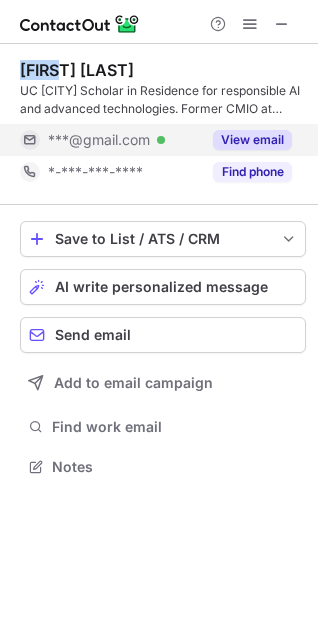 click on "John Mattison" at bounding box center (77, 70) 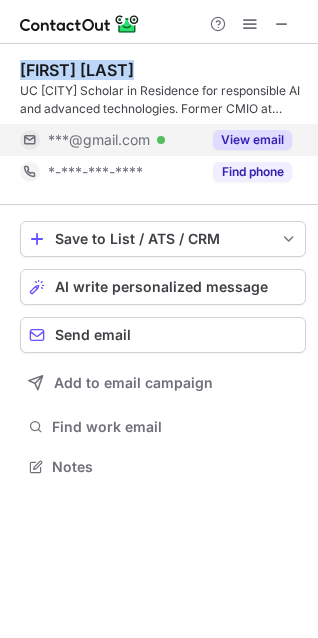 click on "John Mattison" at bounding box center [77, 70] 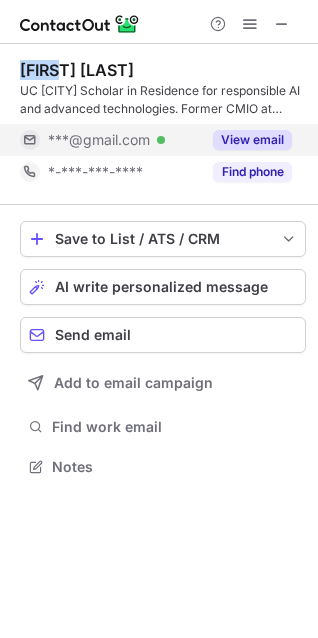 click on "John Mattison" at bounding box center [77, 70] 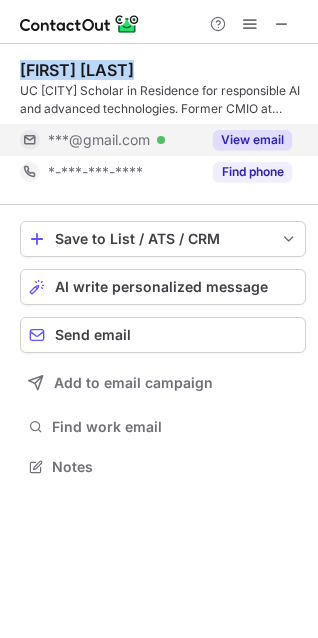 click on "John Mattison" at bounding box center [77, 70] 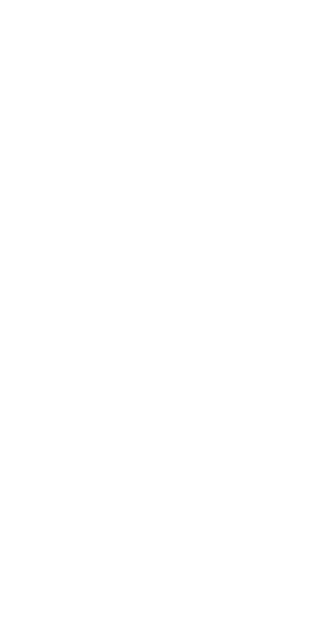 scroll, scrollTop: 0, scrollLeft: 0, axis: both 